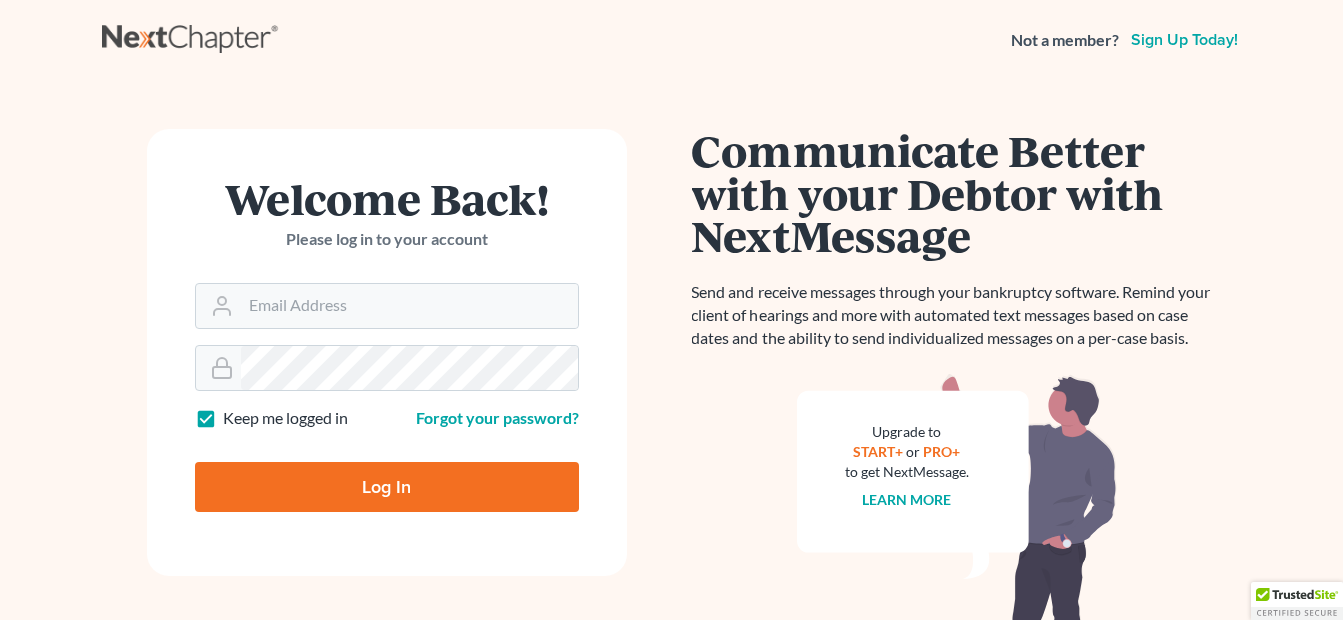scroll, scrollTop: 0, scrollLeft: 0, axis: both 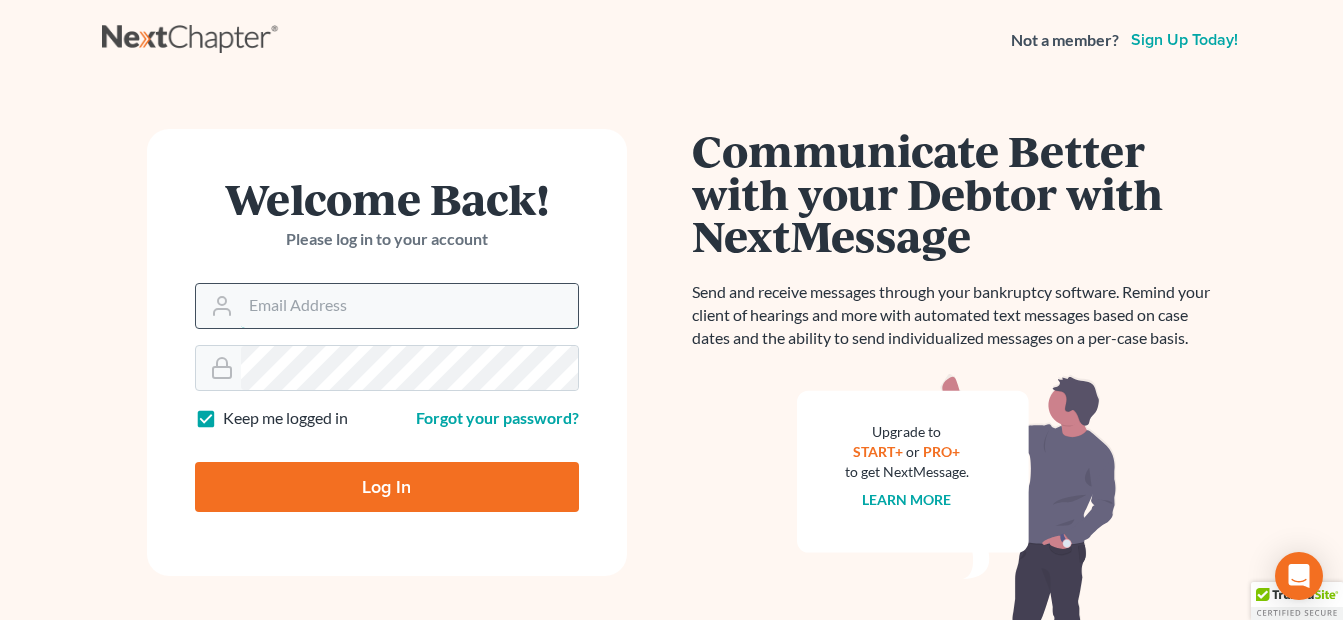 click on "Email Address" at bounding box center [409, 306] 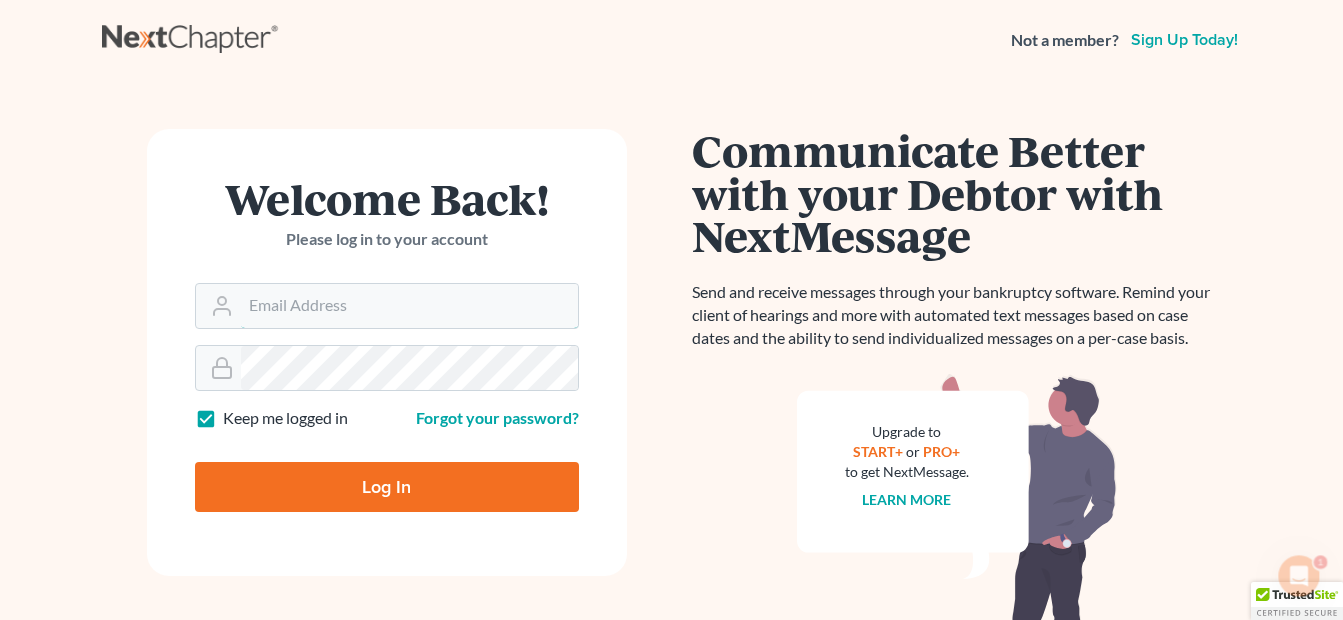 scroll, scrollTop: 0, scrollLeft: 0, axis: both 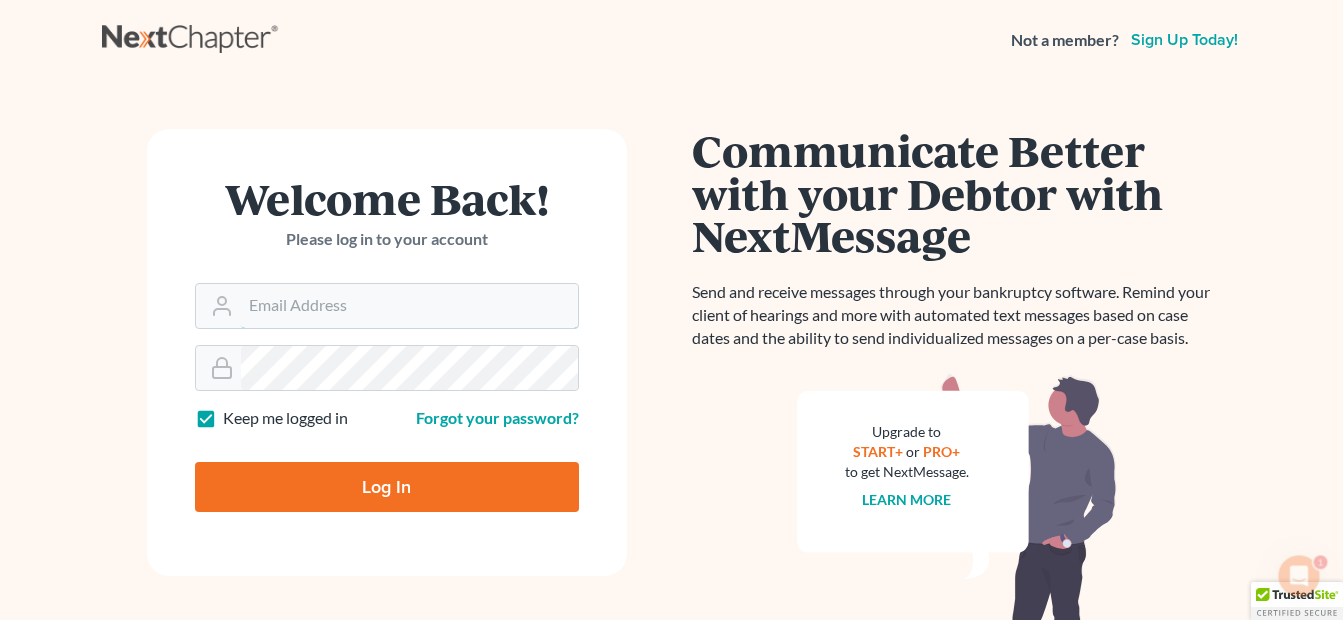 type on "fesenmyer_law@hotmail.com" 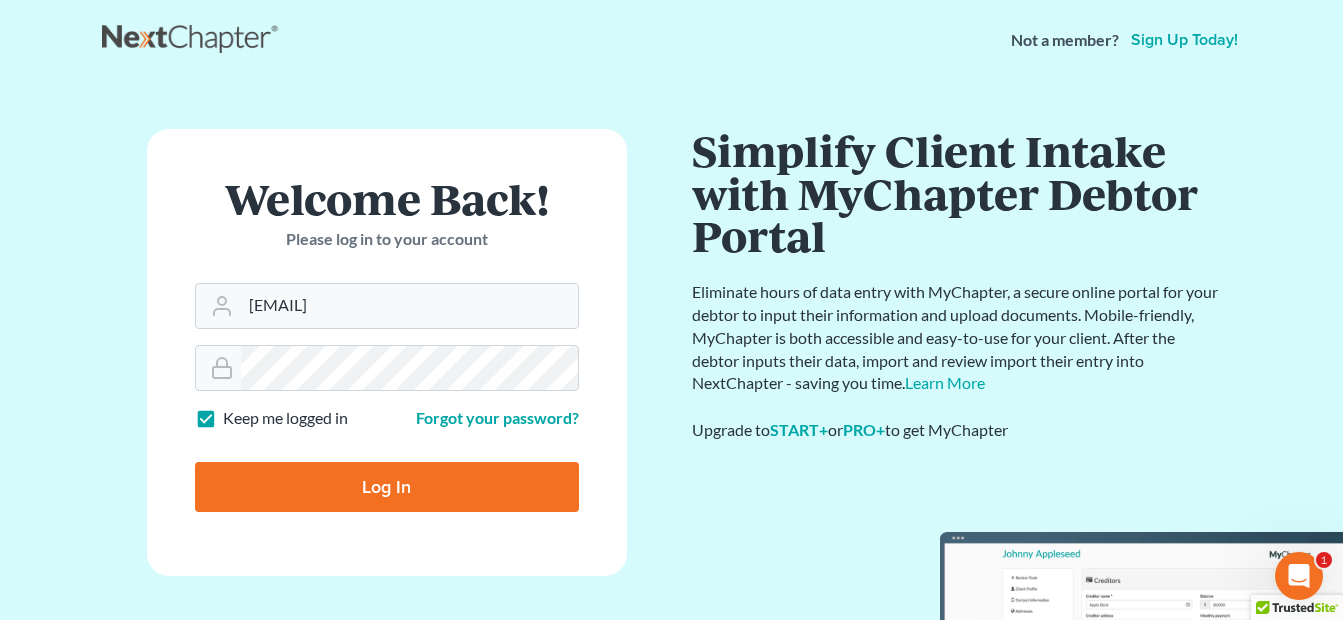 click on "Log In" at bounding box center (387, 487) 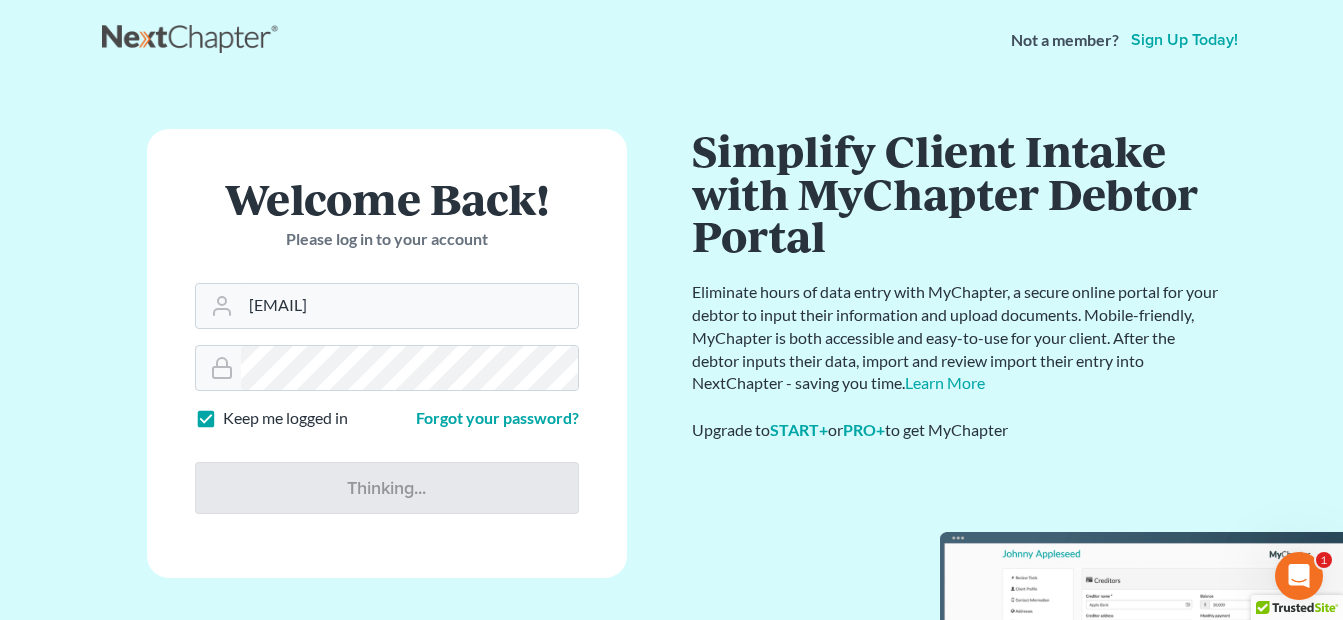 type on "Thinking..." 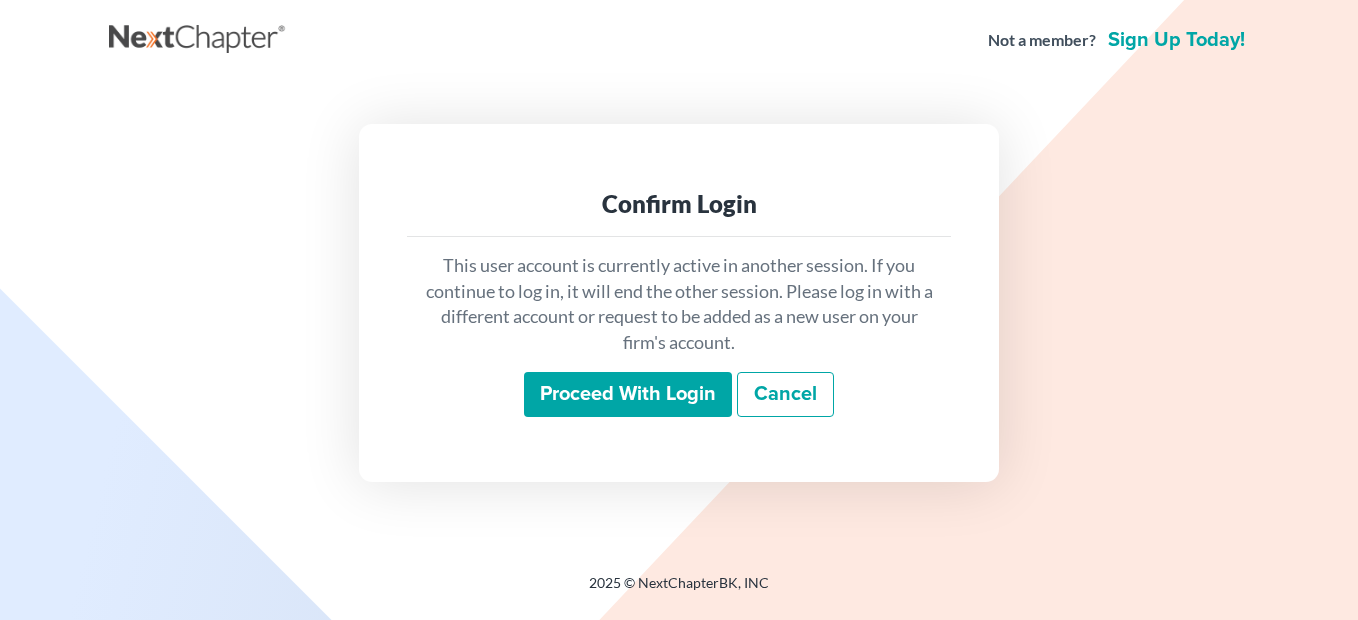 scroll, scrollTop: 0, scrollLeft: 0, axis: both 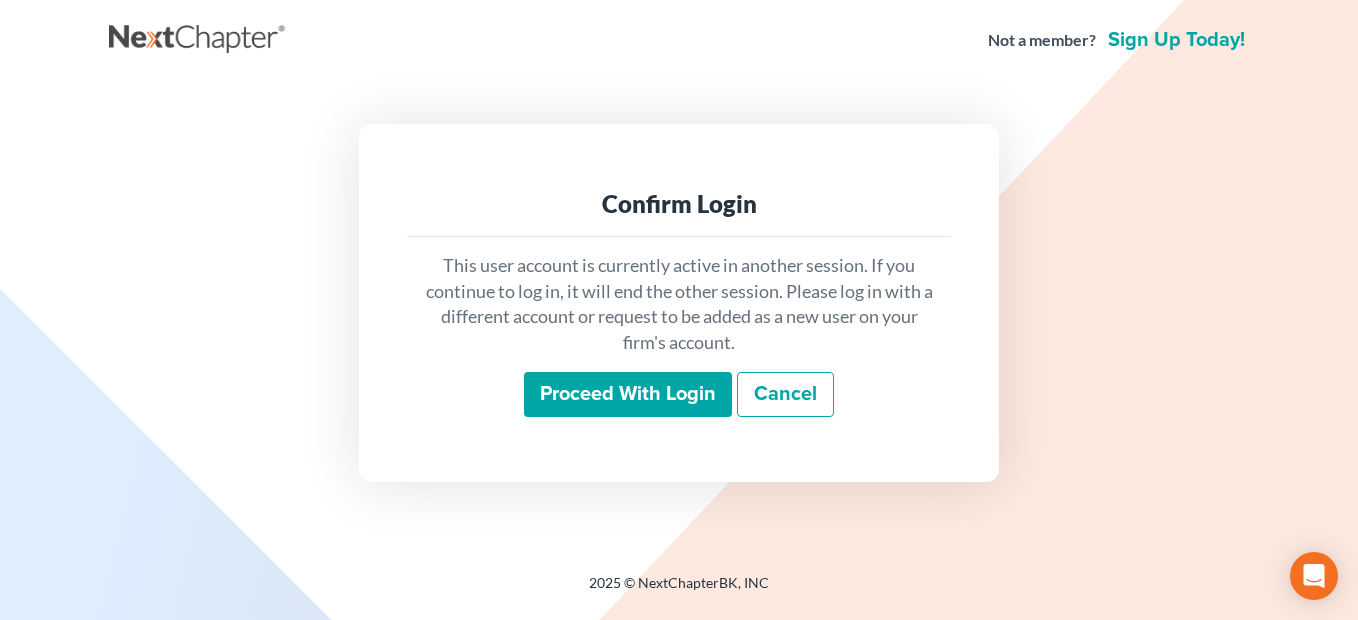 click on "Proceed with login" at bounding box center [628, 395] 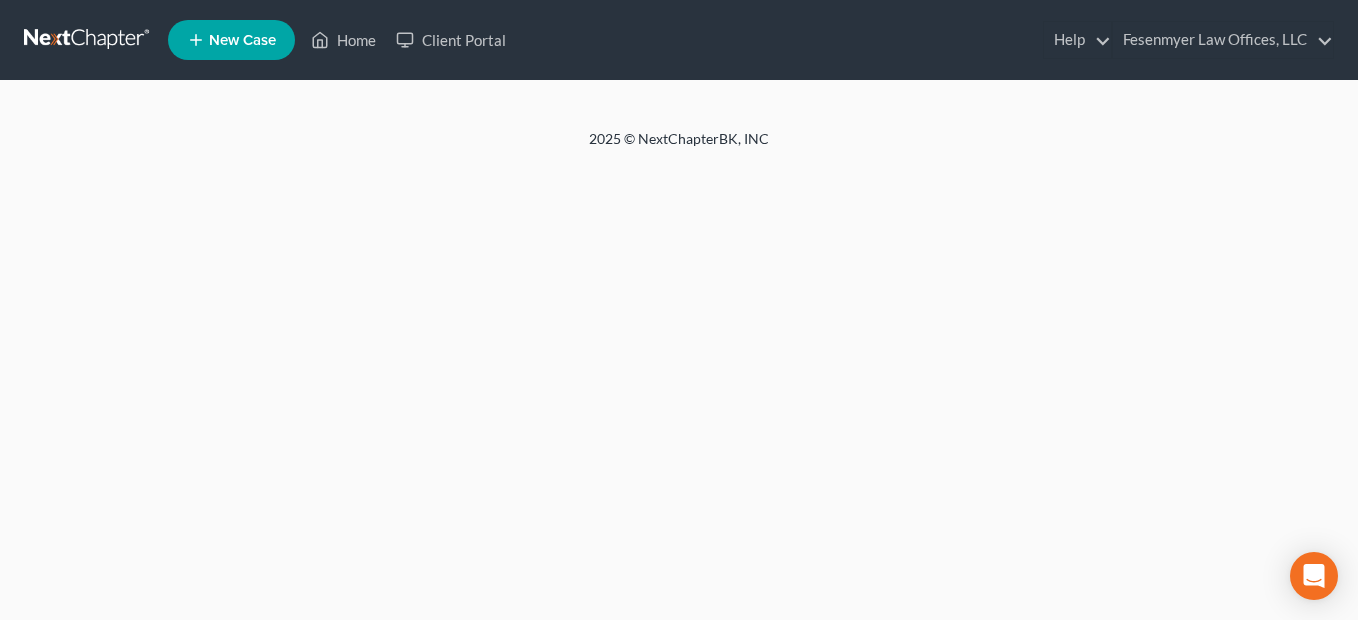 scroll, scrollTop: 0, scrollLeft: 0, axis: both 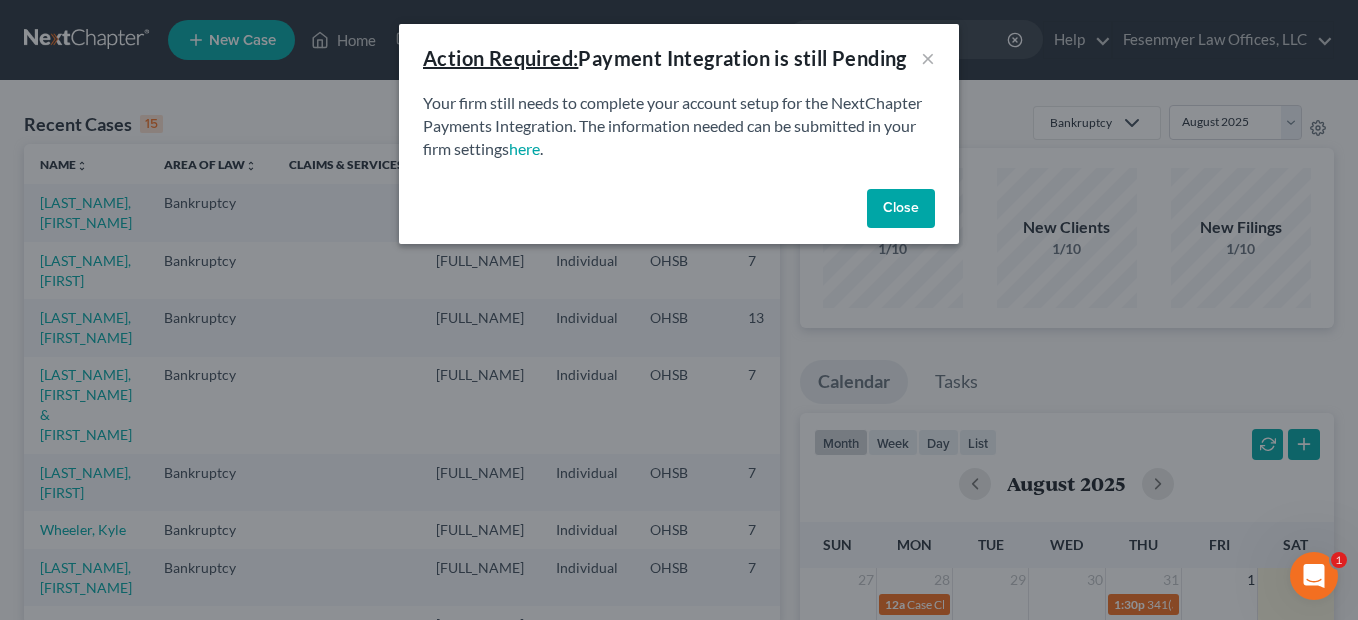 click on "Close" at bounding box center [901, 209] 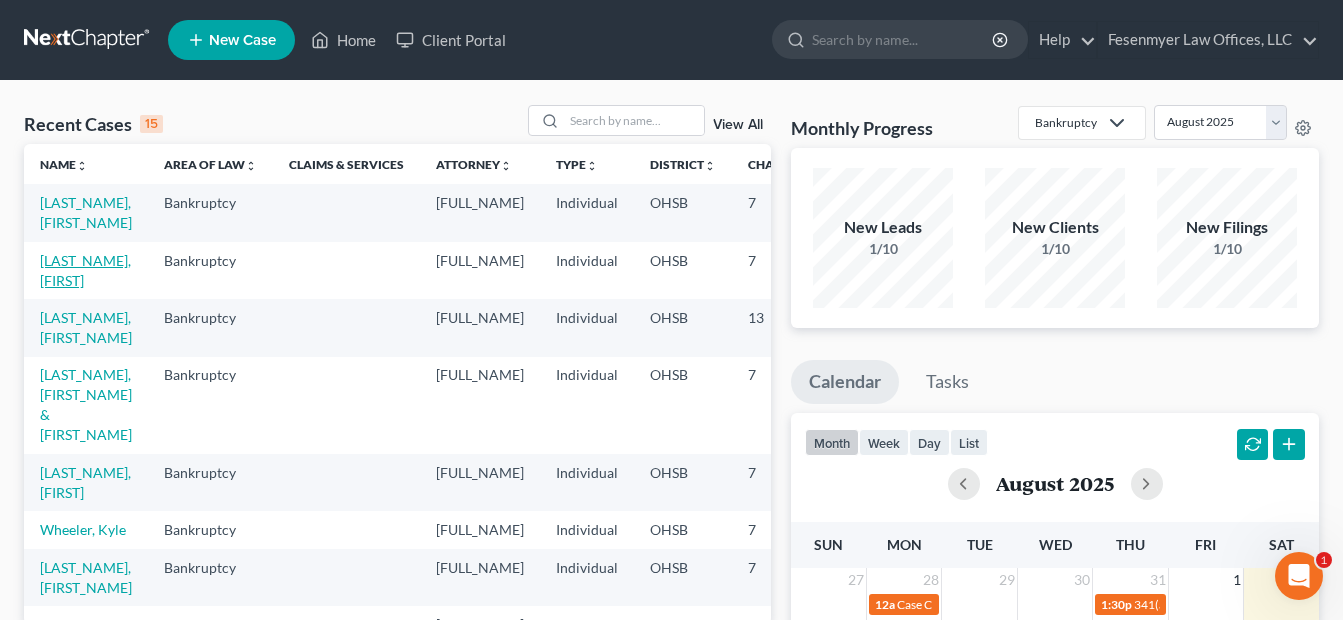 click on "[LAST_NAME], [FIRST]" at bounding box center [85, 270] 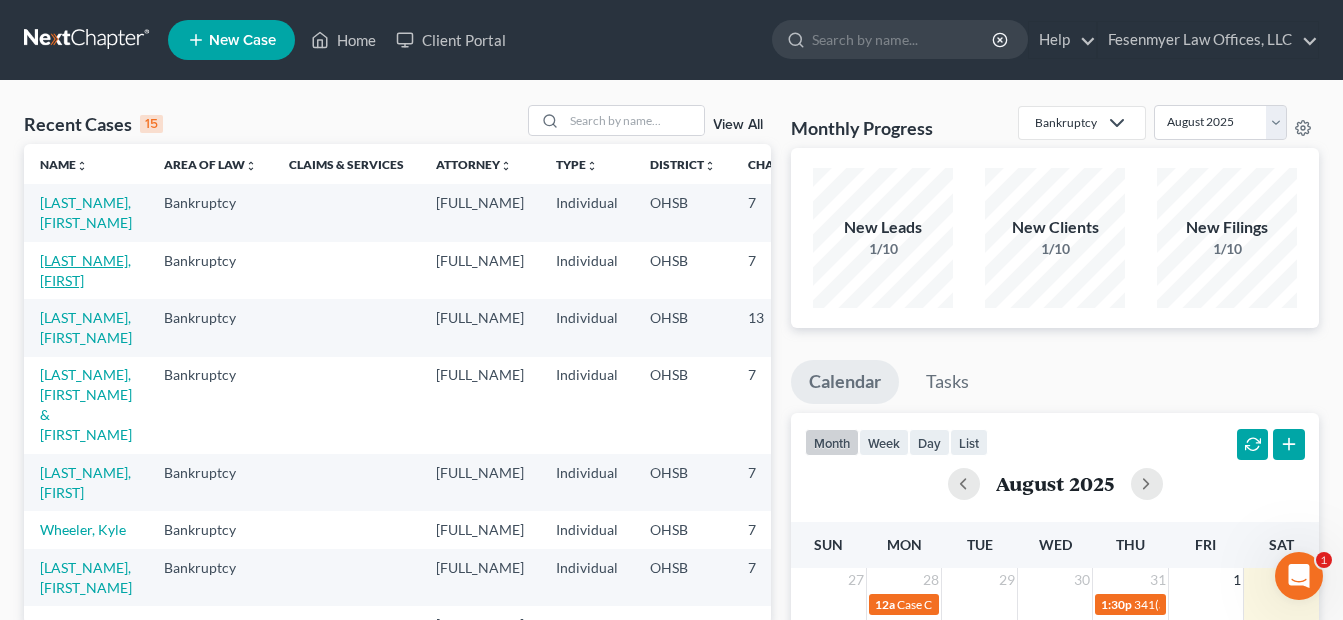 select on "4" 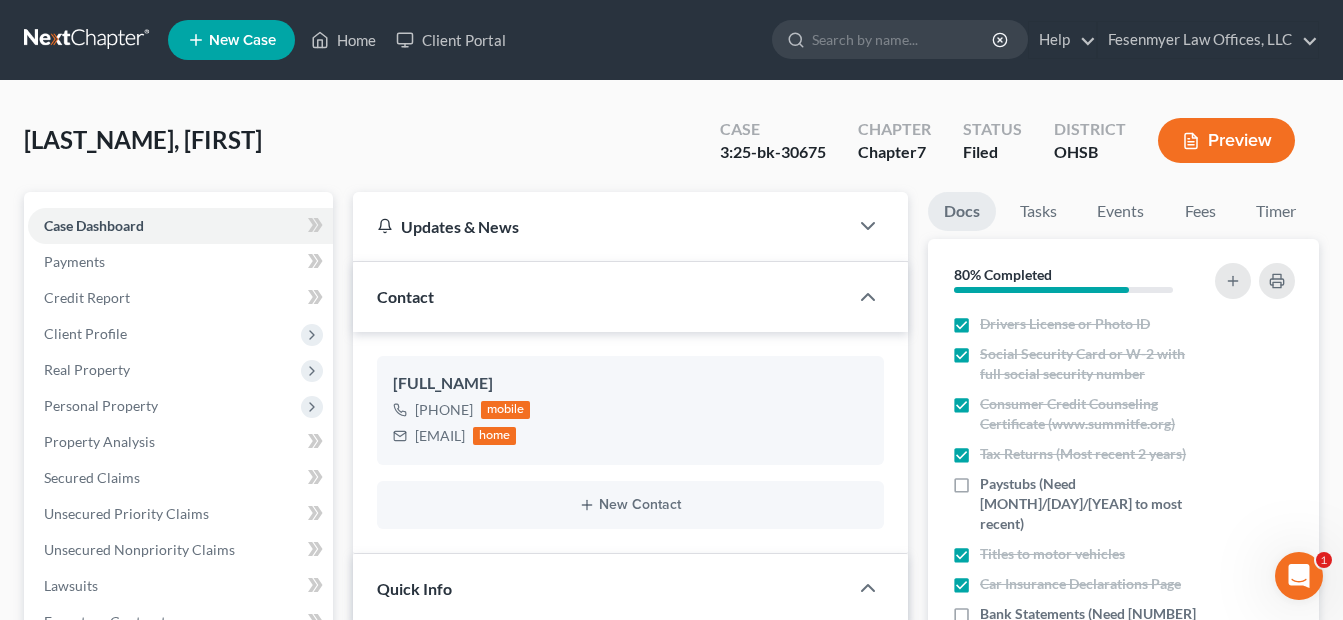 scroll, scrollTop: 400, scrollLeft: 0, axis: vertical 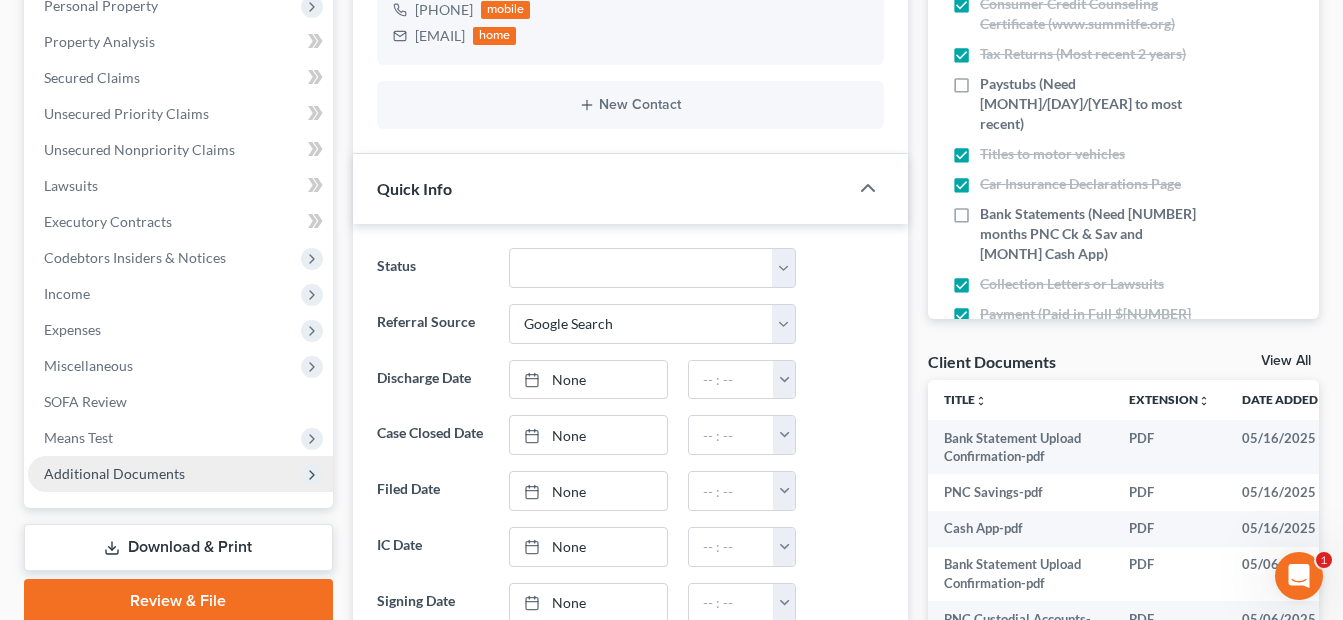 click on "Additional Documents" at bounding box center (114, 473) 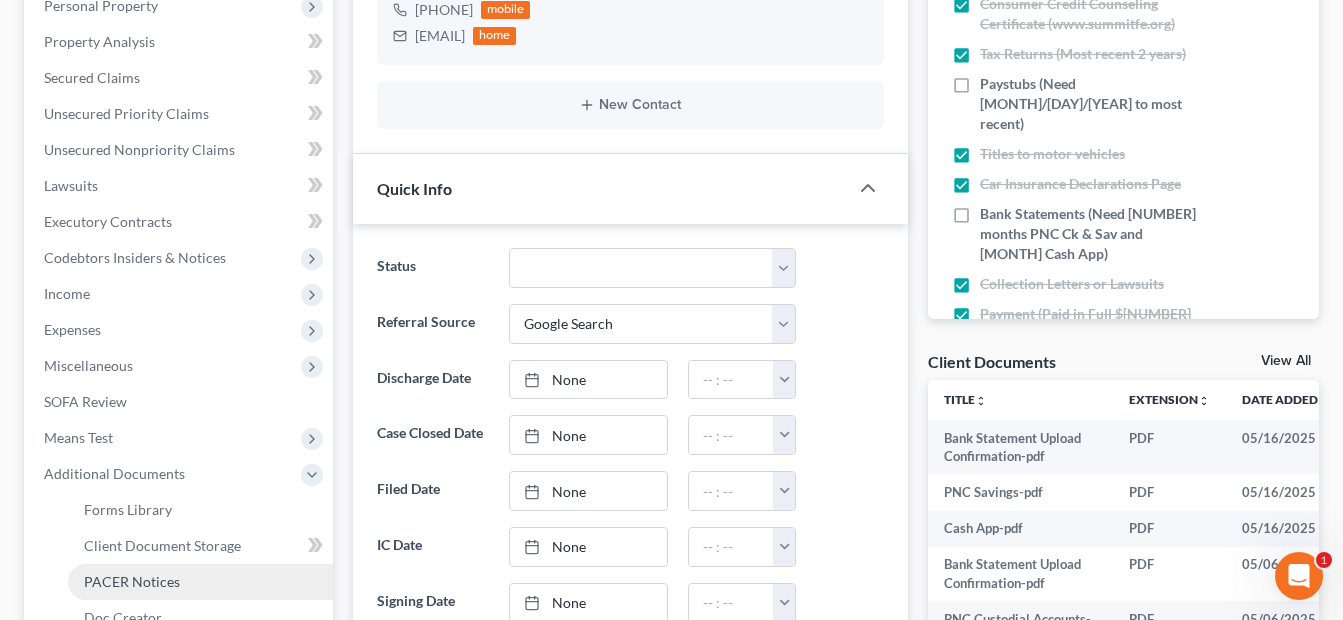 click on "PACER Notices" at bounding box center [132, 581] 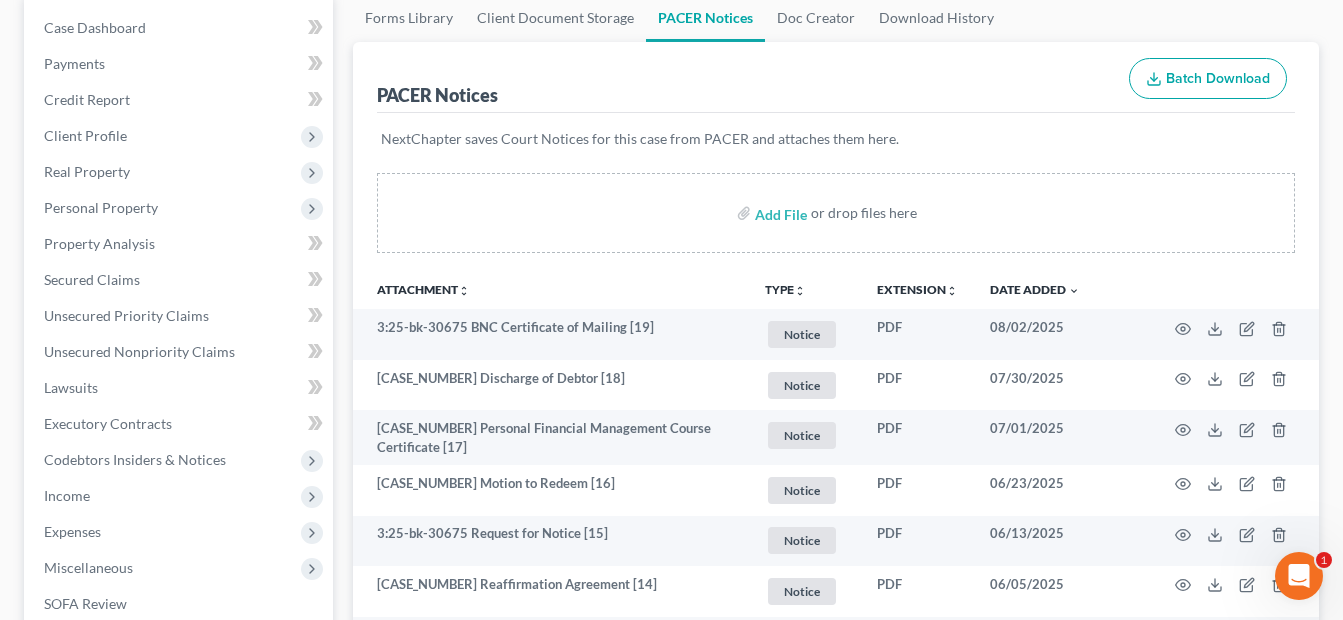 scroll, scrollTop: 200, scrollLeft: 0, axis: vertical 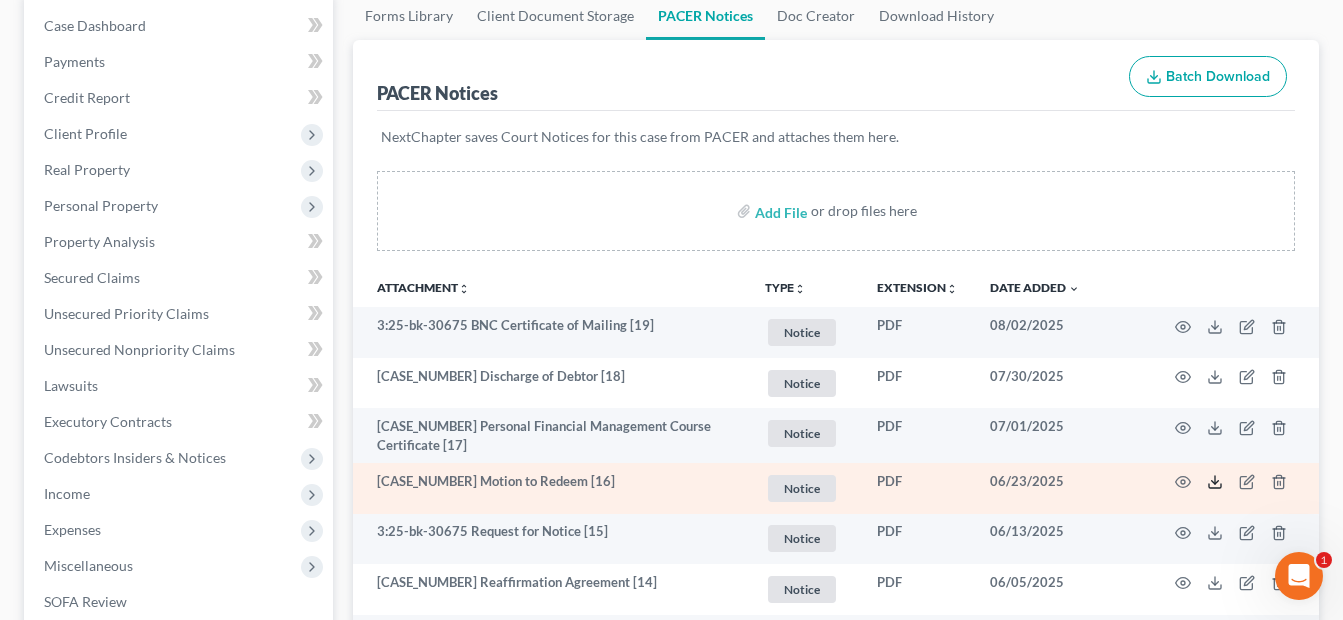 click 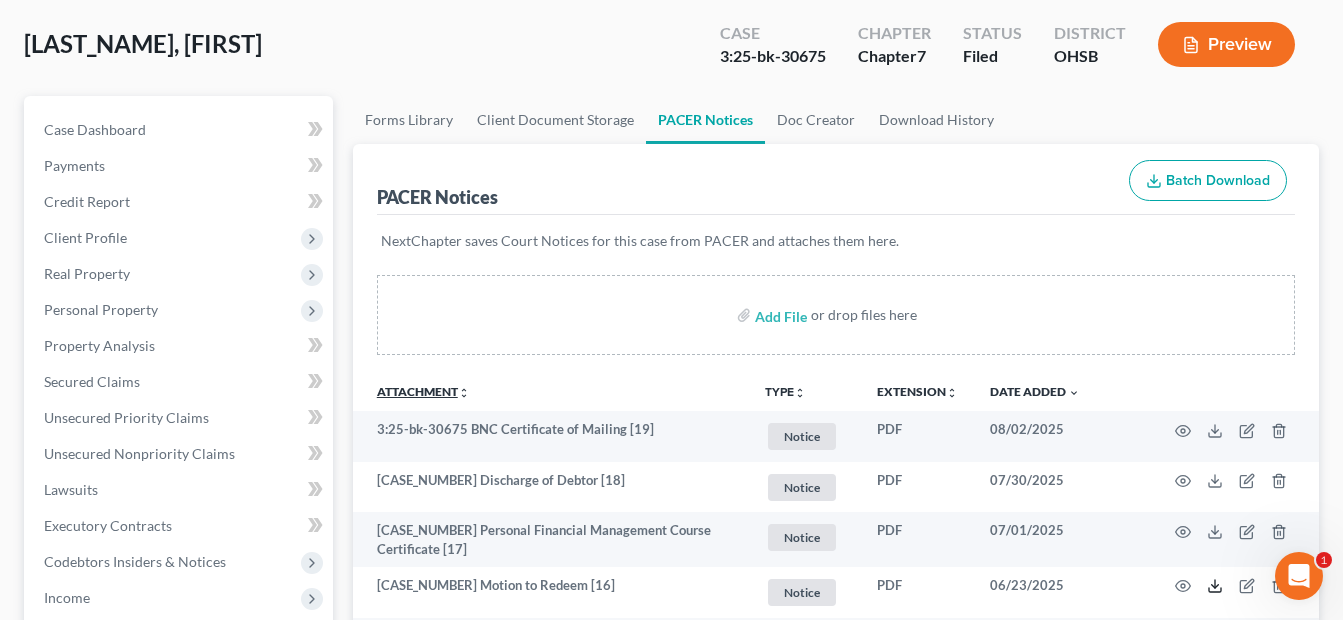 scroll, scrollTop: 0, scrollLeft: 0, axis: both 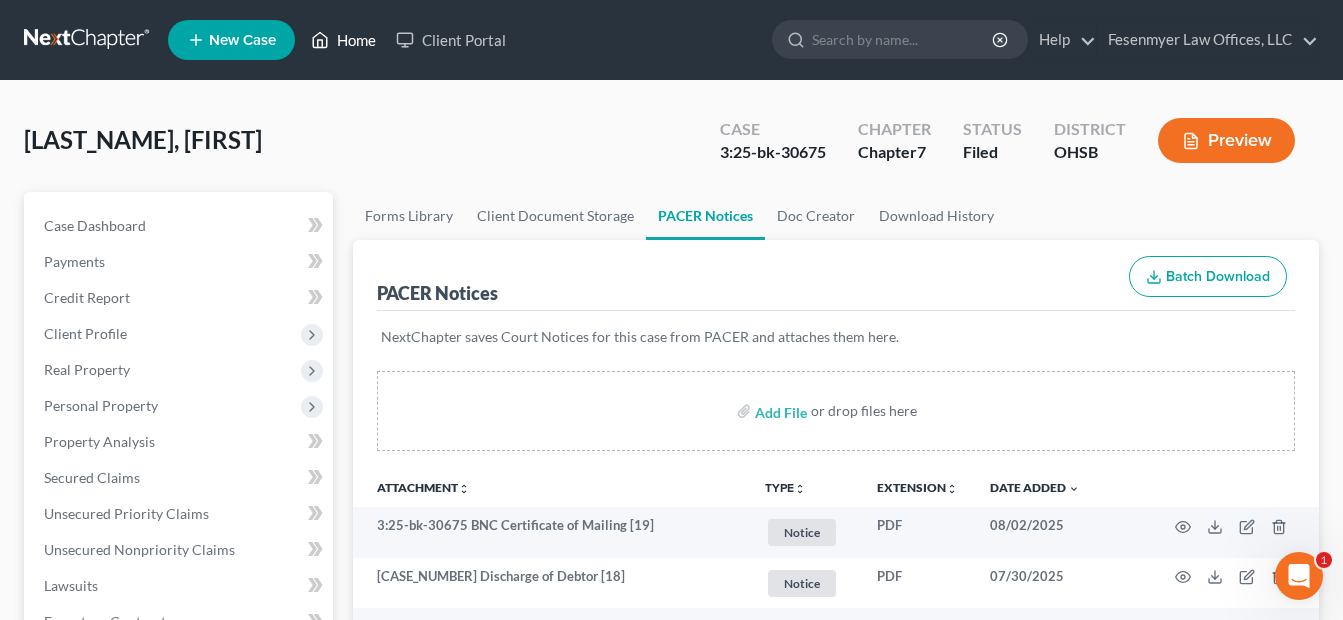 click on "Home" at bounding box center (343, 40) 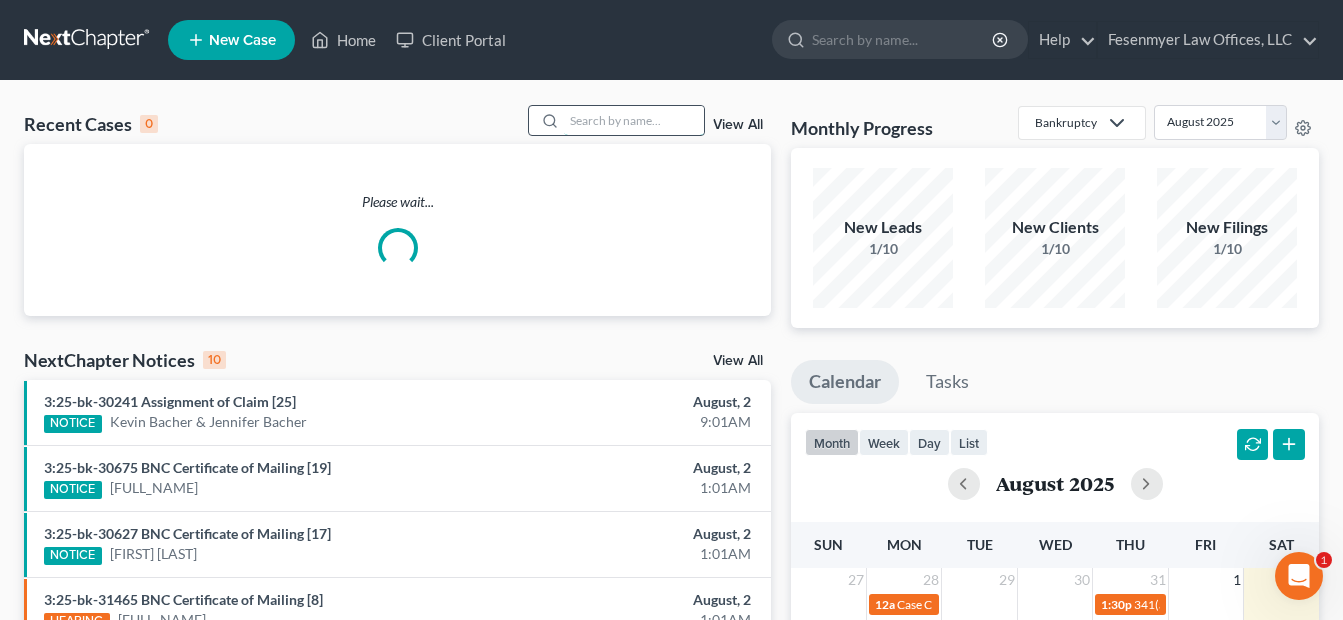 click at bounding box center [634, 120] 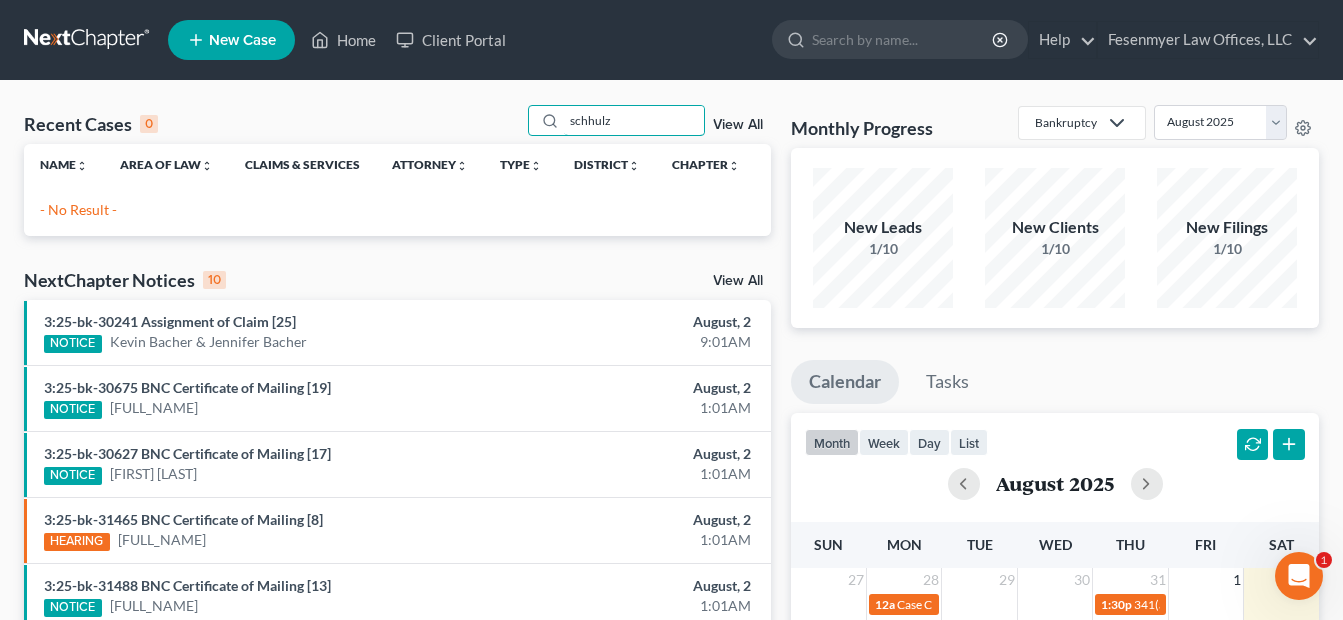 drag, startPoint x: 627, startPoint y: 124, endPoint x: 528, endPoint y: 127, distance: 99.04544 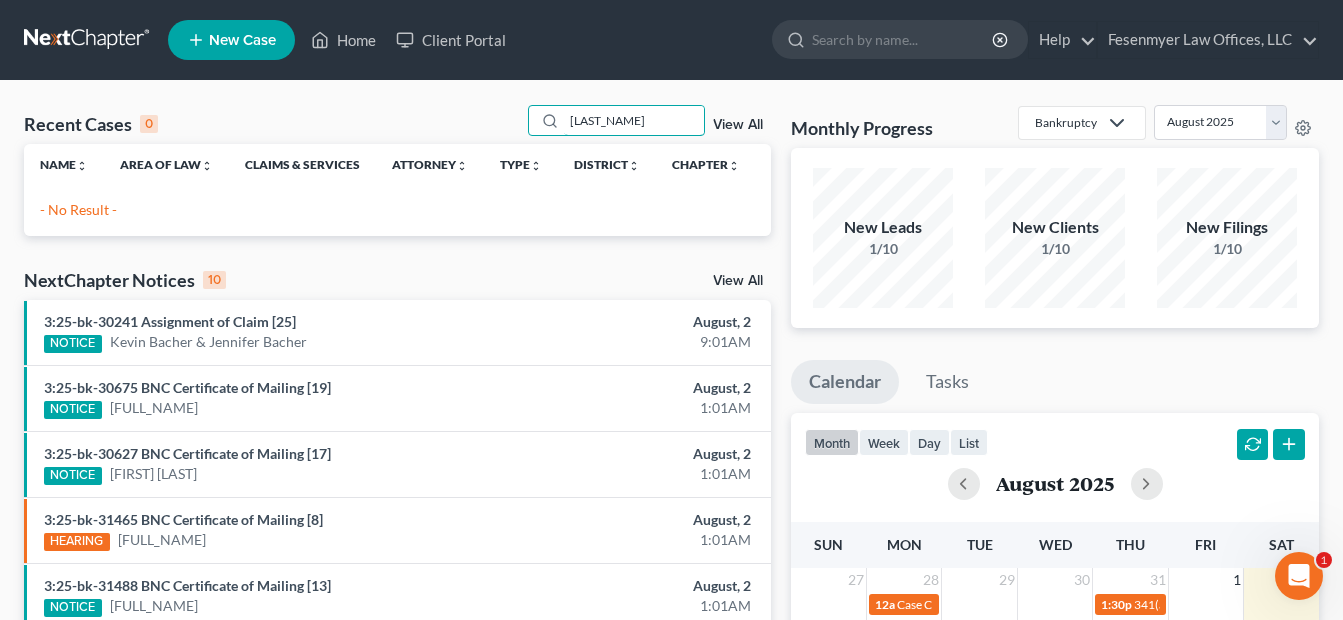 type on "[LAST_NAME]" 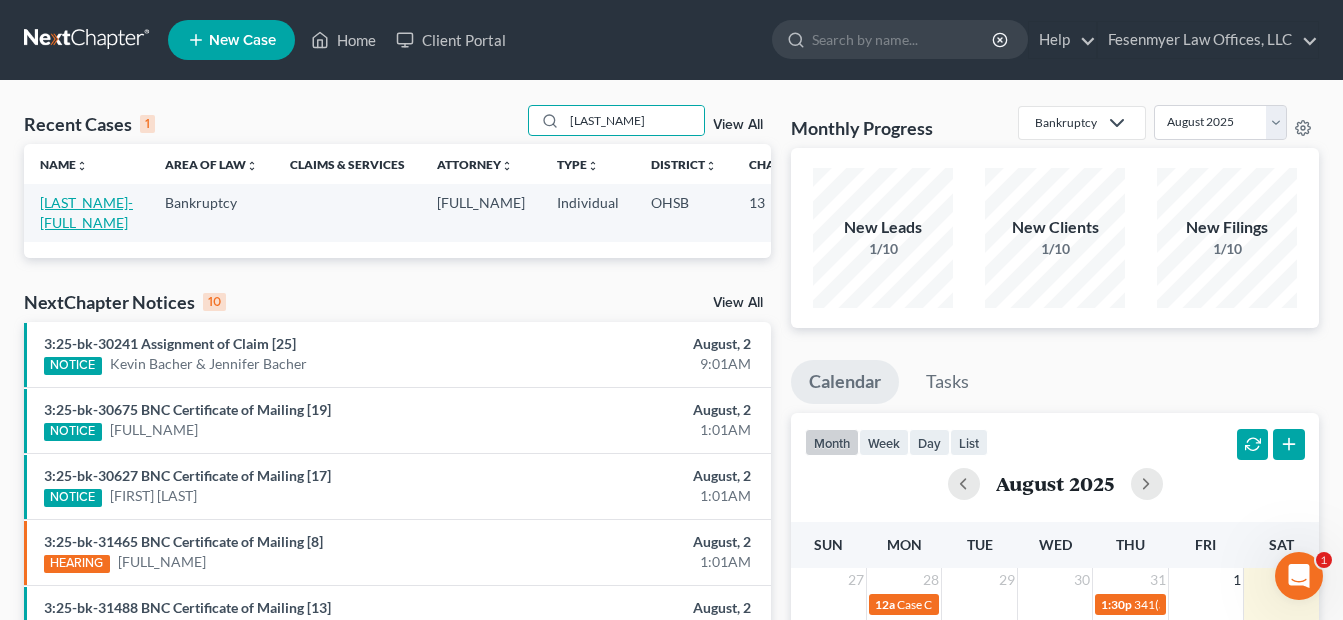 click on "[LAST_NAME]-[FULL_NAME]" at bounding box center (86, 212) 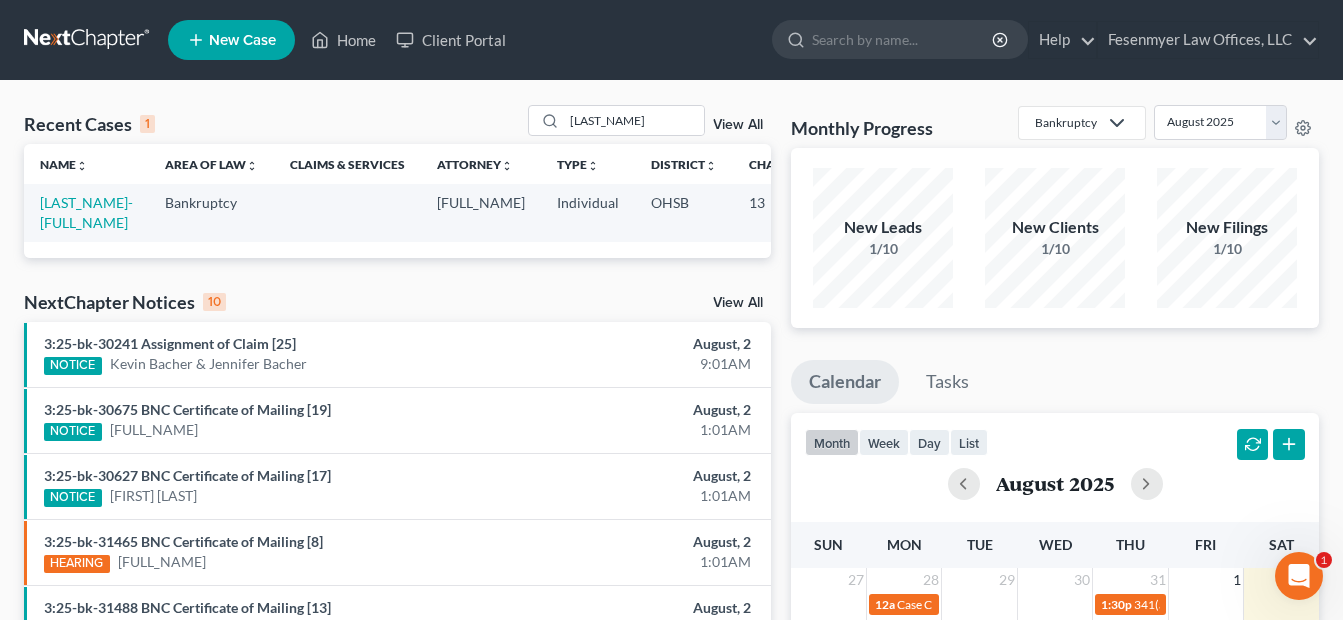 select on "0" 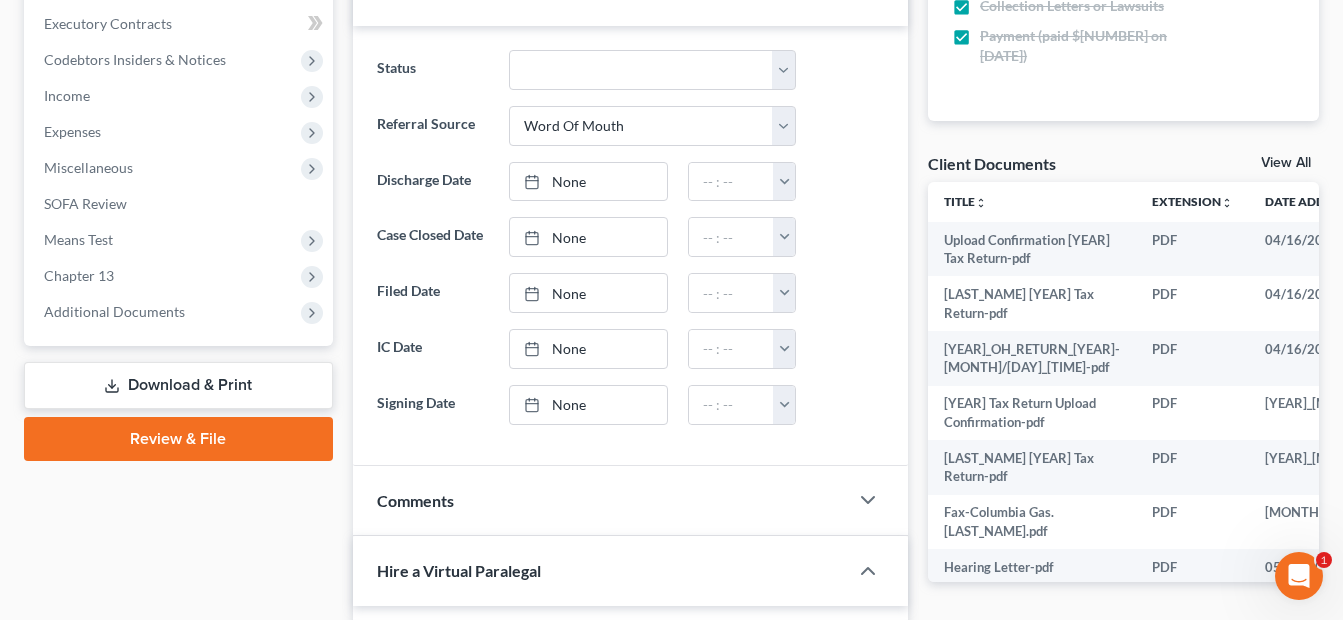 scroll, scrollTop: 600, scrollLeft: 0, axis: vertical 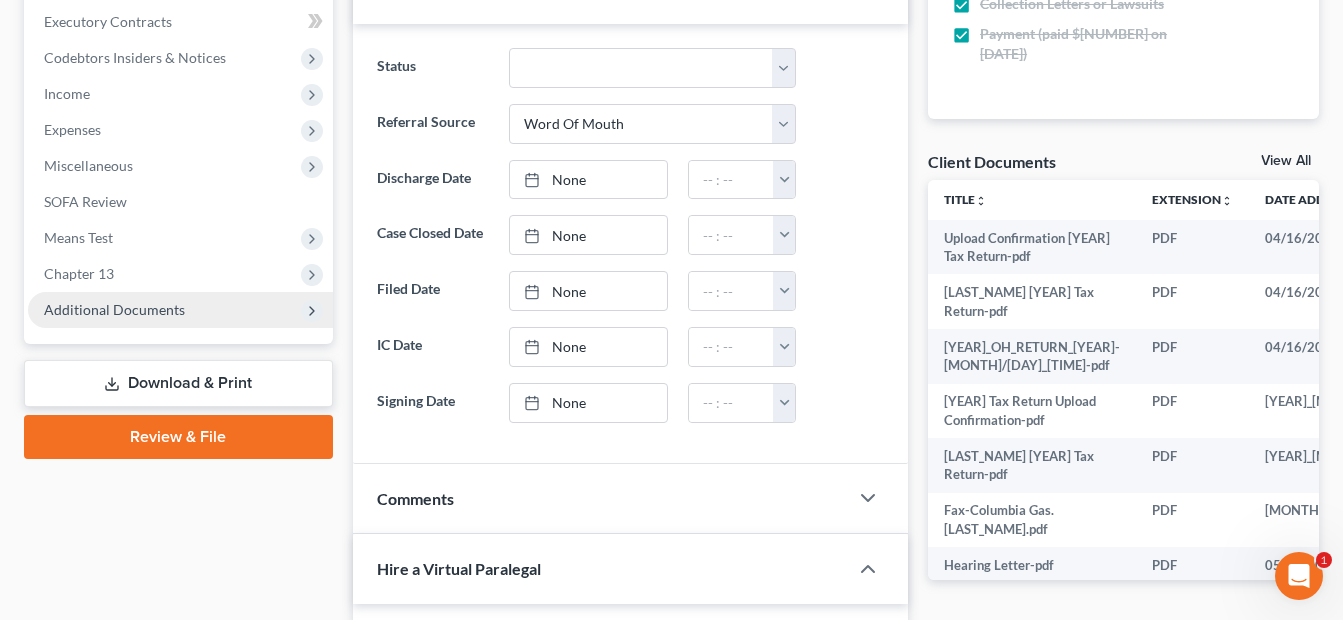 click on "Additional Documents" at bounding box center (180, 310) 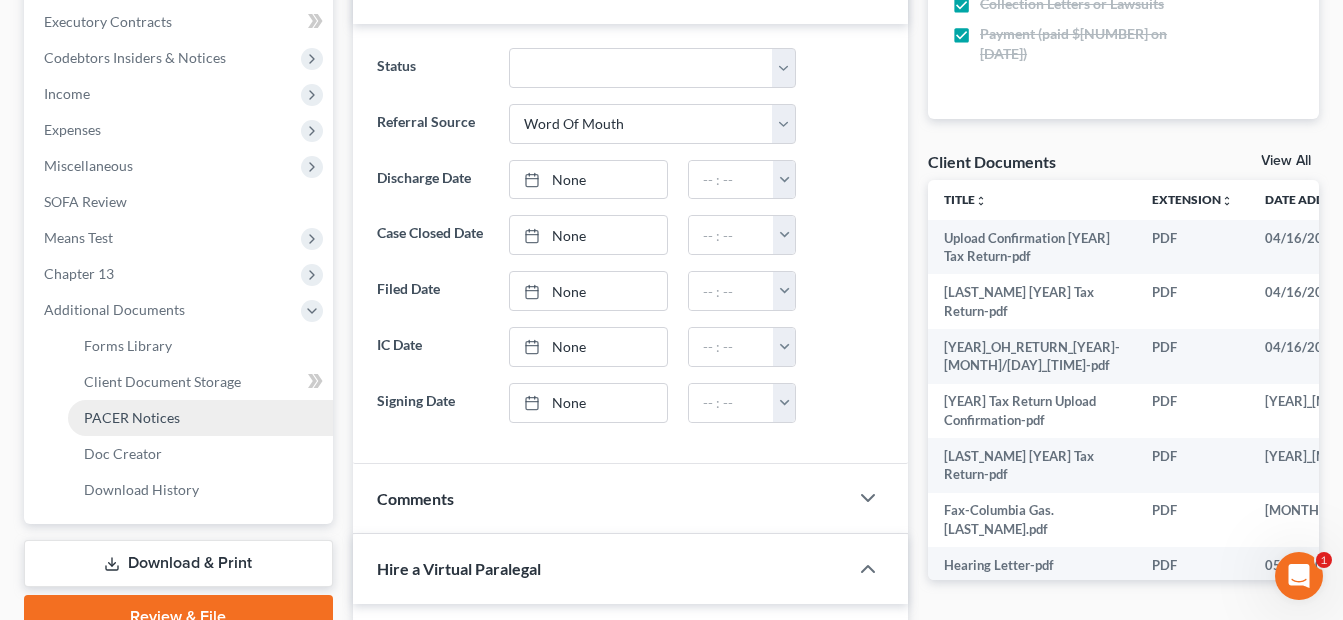 click on "PACER Notices" at bounding box center (200, 418) 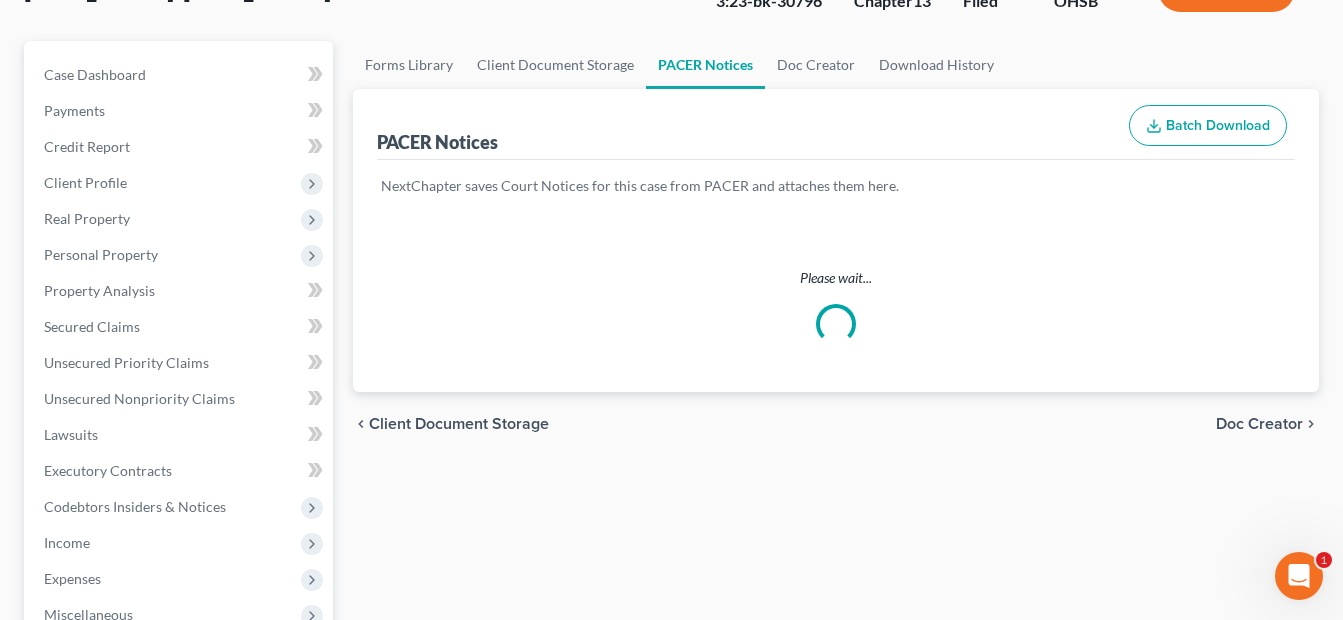 scroll, scrollTop: 0, scrollLeft: 0, axis: both 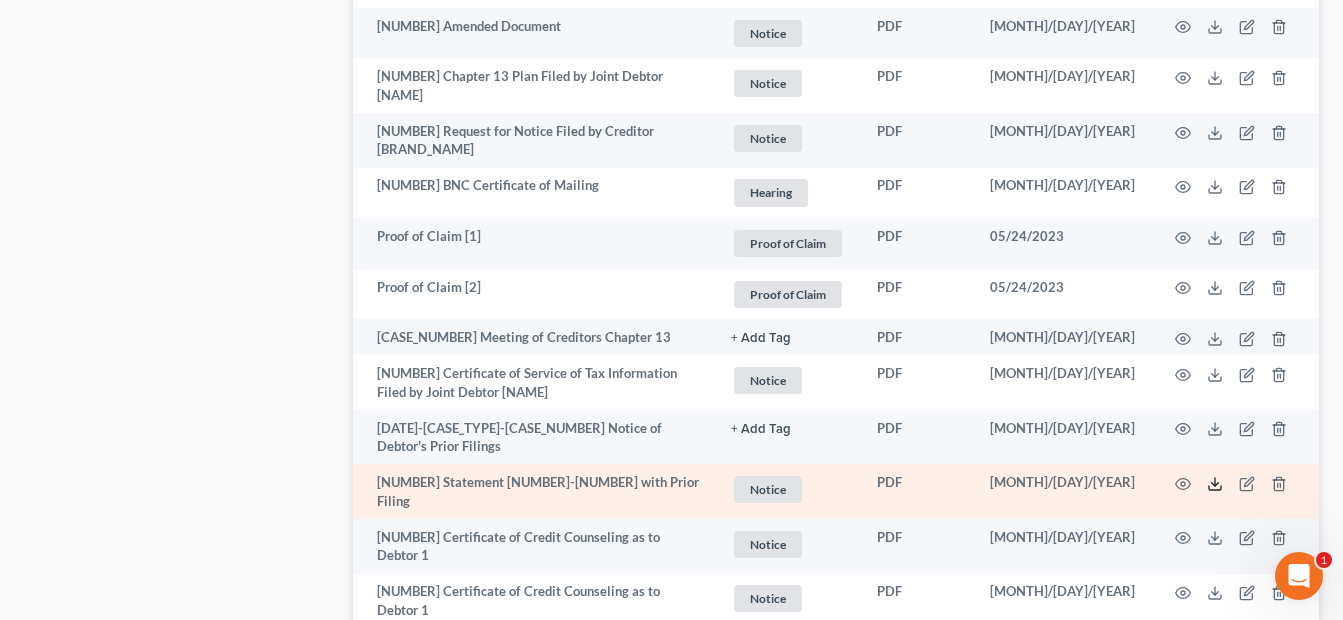 click 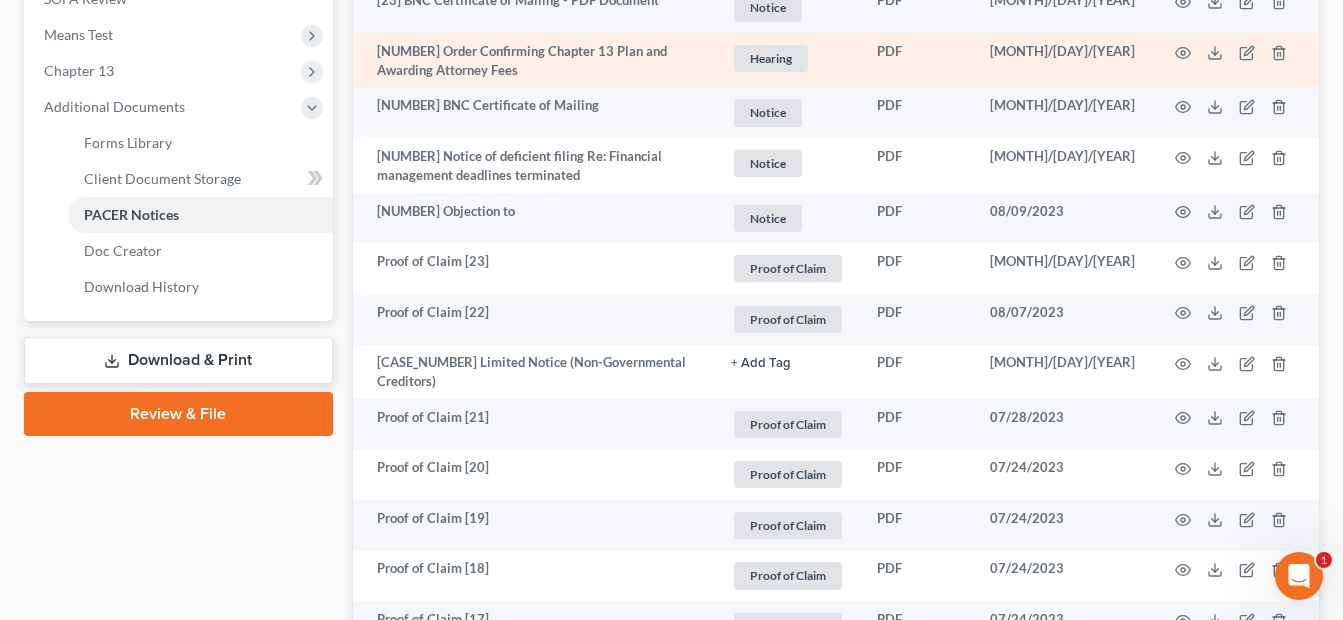 scroll, scrollTop: 576, scrollLeft: 0, axis: vertical 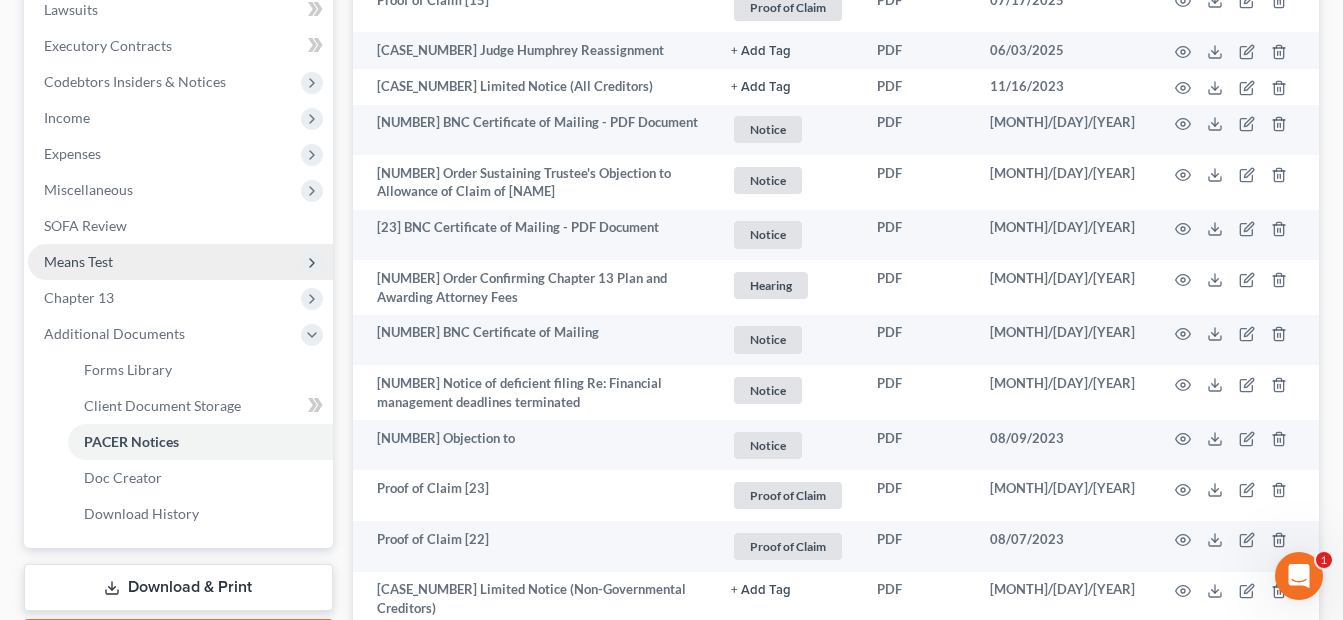click on "Means Test" at bounding box center (180, 262) 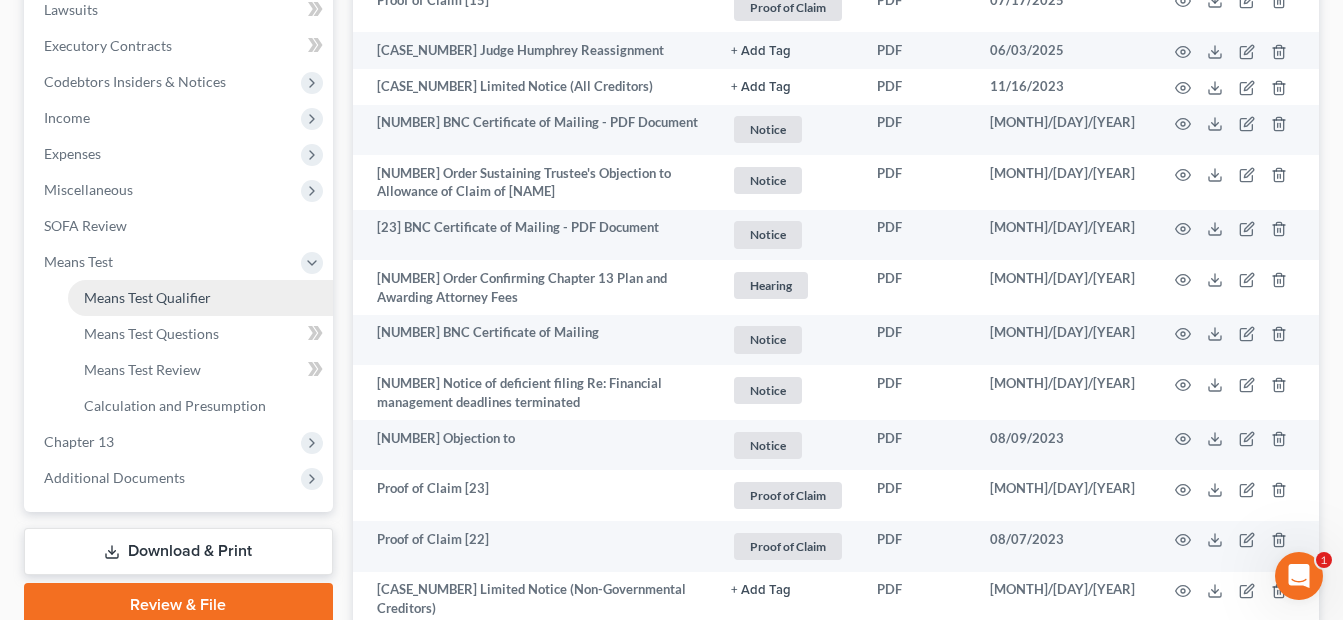 click on "Means Test Qualifier" at bounding box center [147, 297] 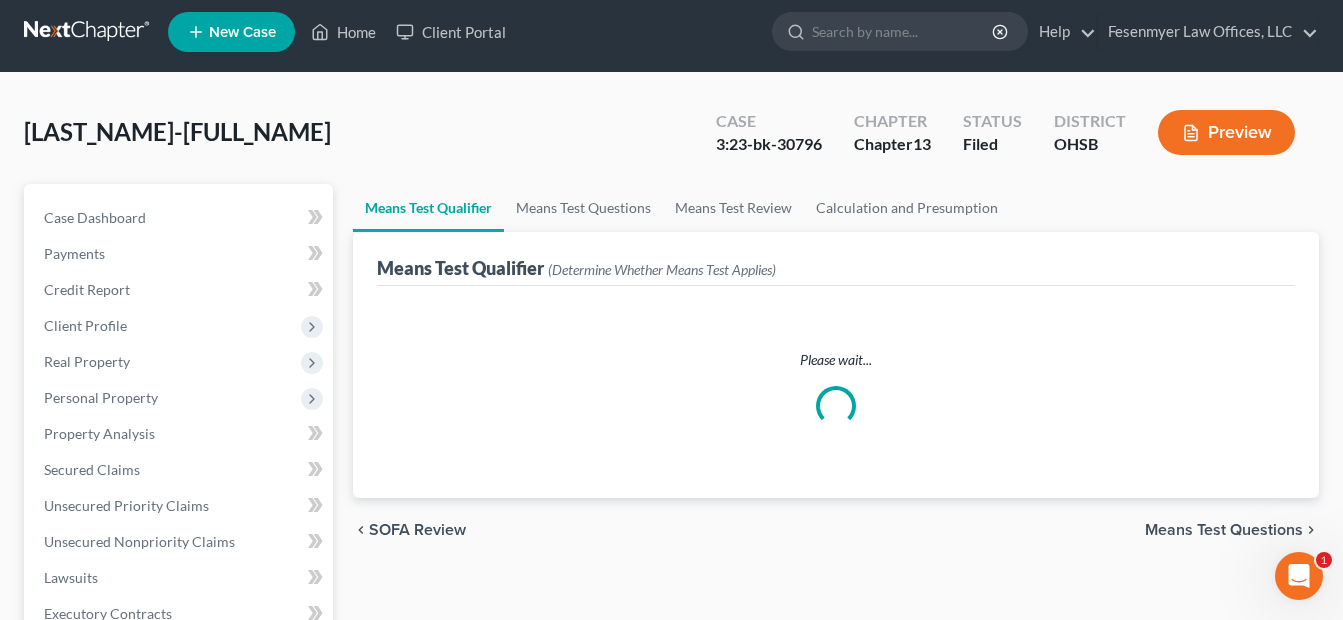 scroll, scrollTop: 0, scrollLeft: 0, axis: both 